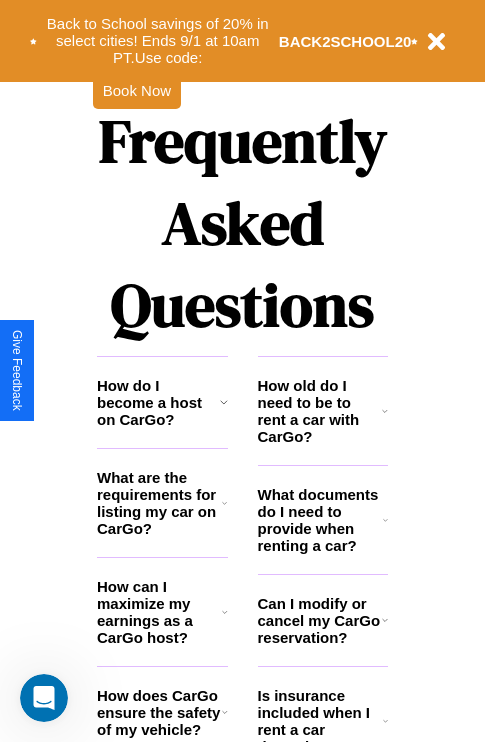 scroll, scrollTop: 2423, scrollLeft: 0, axis: vertical 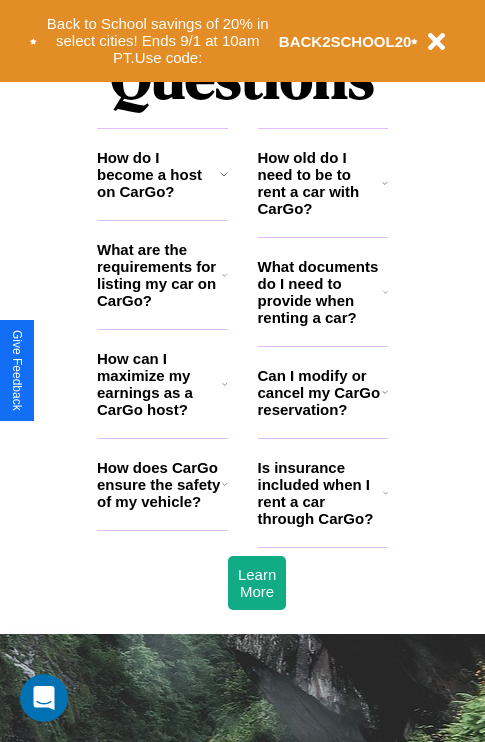 click on "How do I become a host on CarGo?" at bounding box center (158, 174) 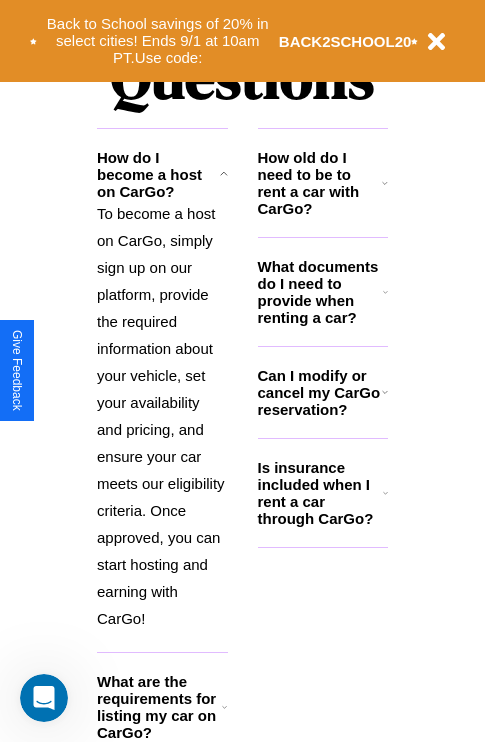 click on "How old do I need to be to rent a car with CarGo?" at bounding box center [320, 183] 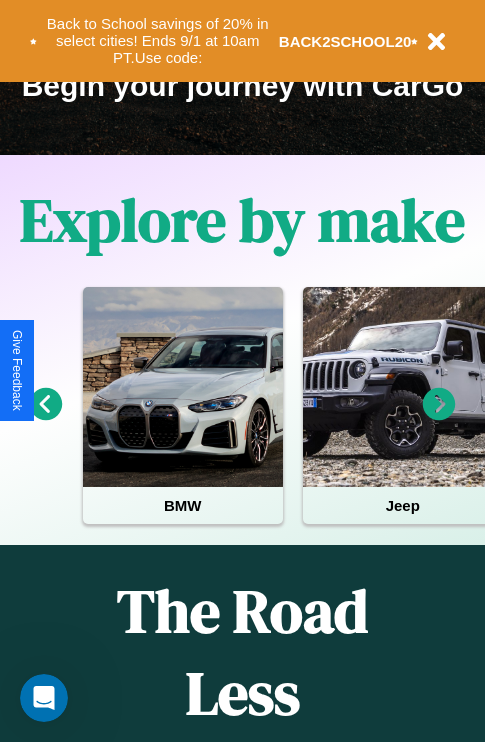scroll, scrollTop: 308, scrollLeft: 0, axis: vertical 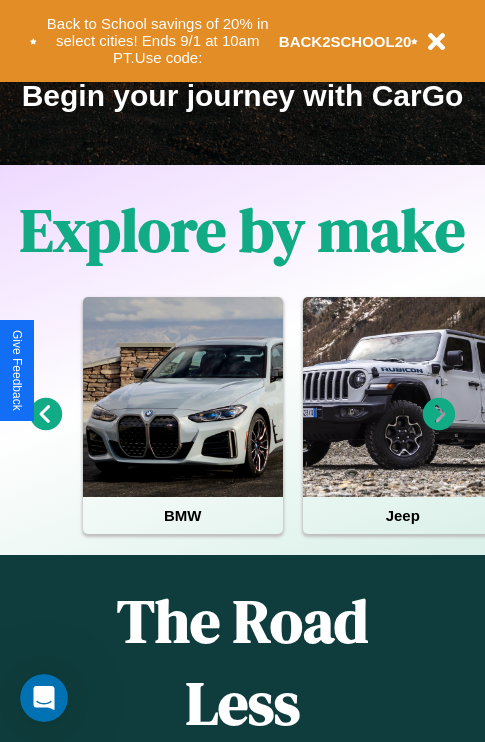 click 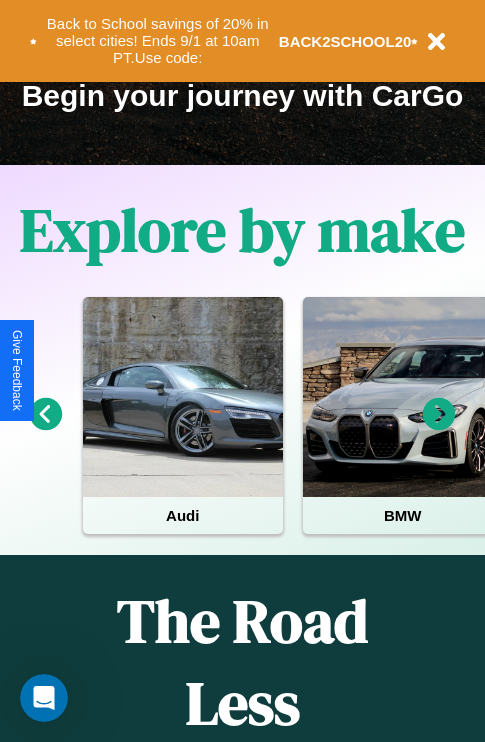 click 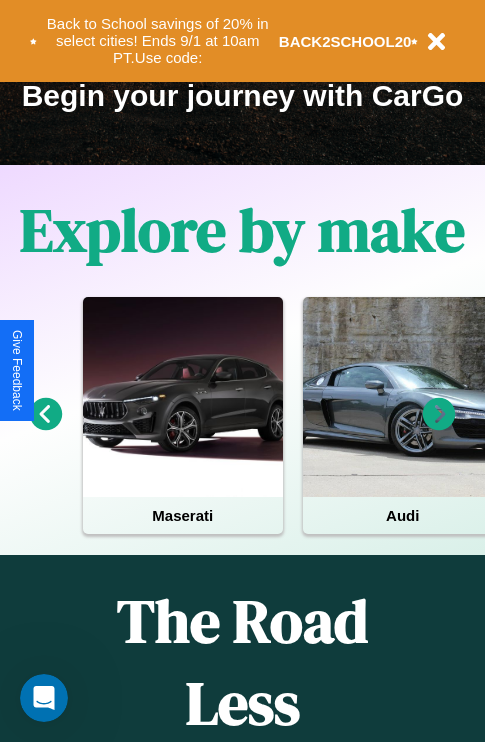 click 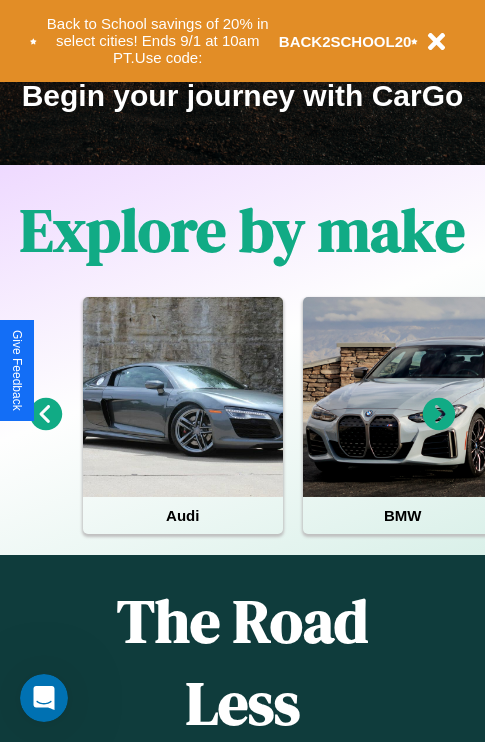 click 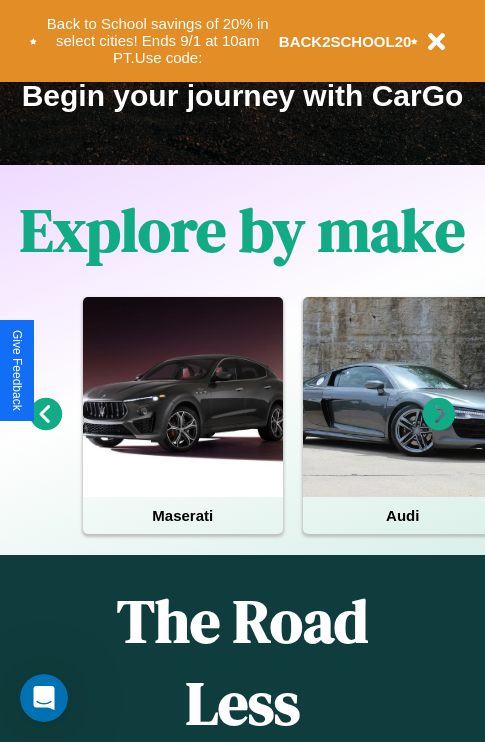 click 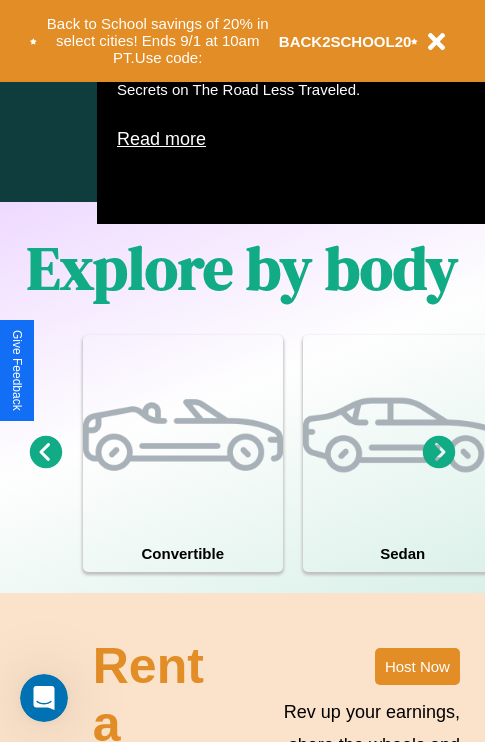 scroll, scrollTop: 1285, scrollLeft: 0, axis: vertical 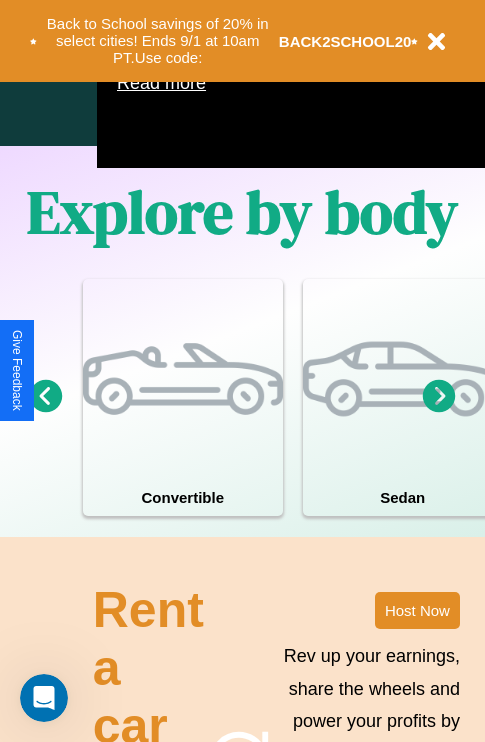 click 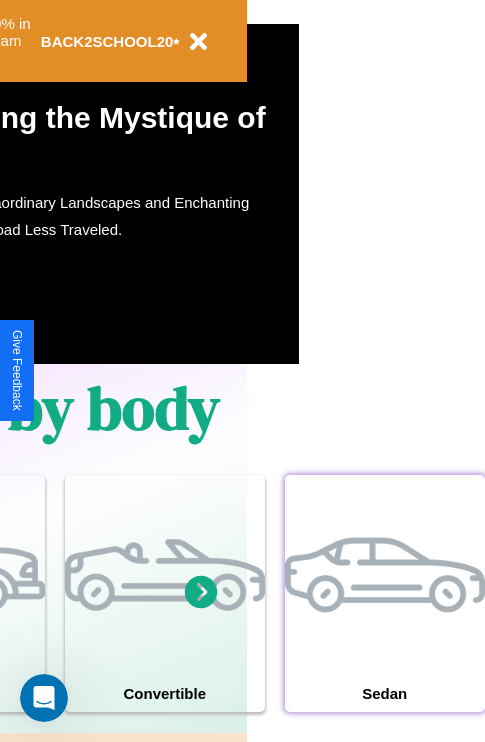 click at bounding box center (385, 575) 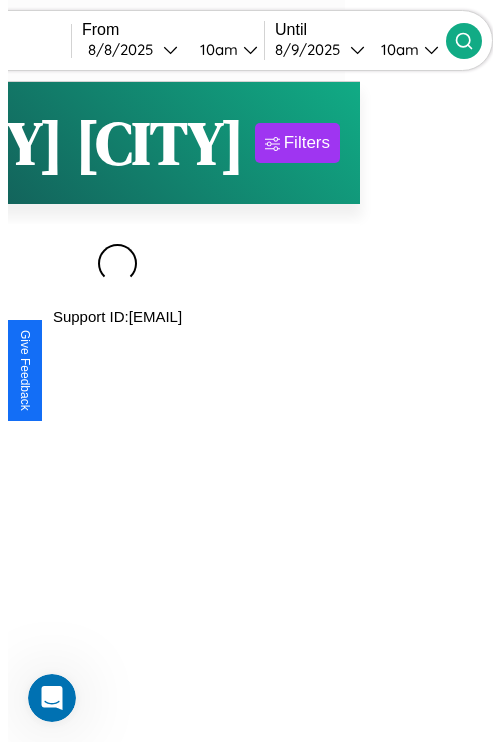 scroll, scrollTop: 0, scrollLeft: 0, axis: both 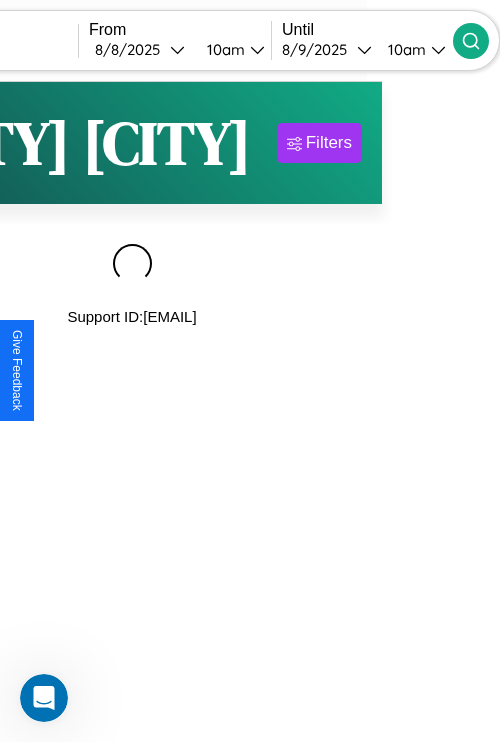 type on "******" 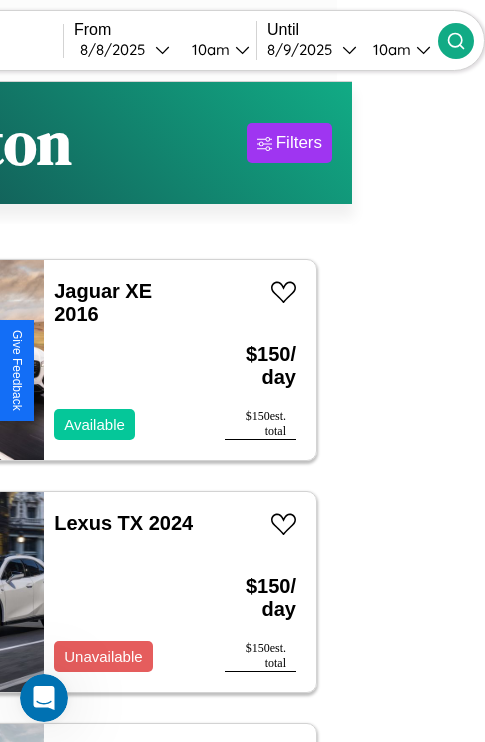 scroll, scrollTop: 54, scrollLeft: 89, axis: both 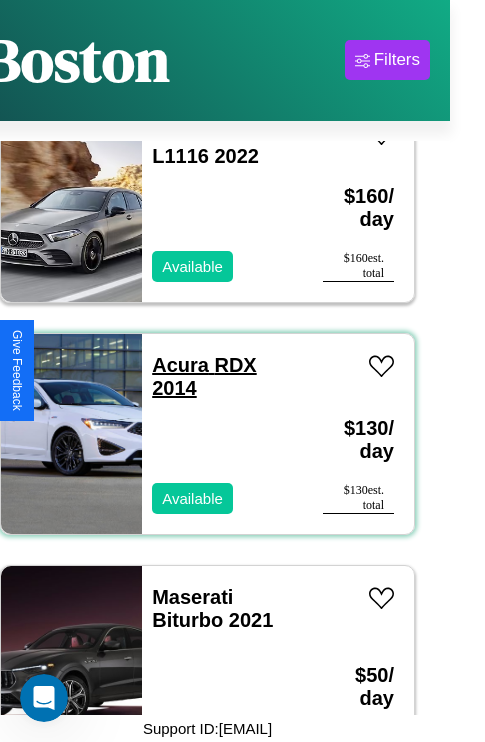 click on "Acura   RDX   2014" at bounding box center (204, 376) 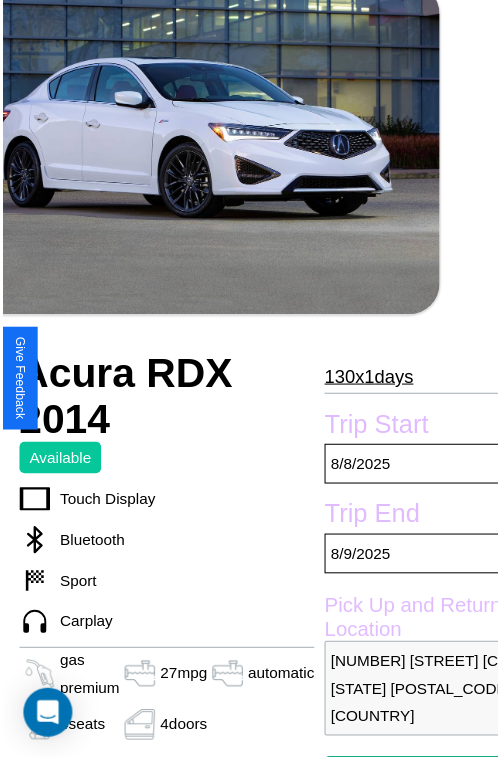 scroll, scrollTop: 181, scrollLeft: 107, axis: both 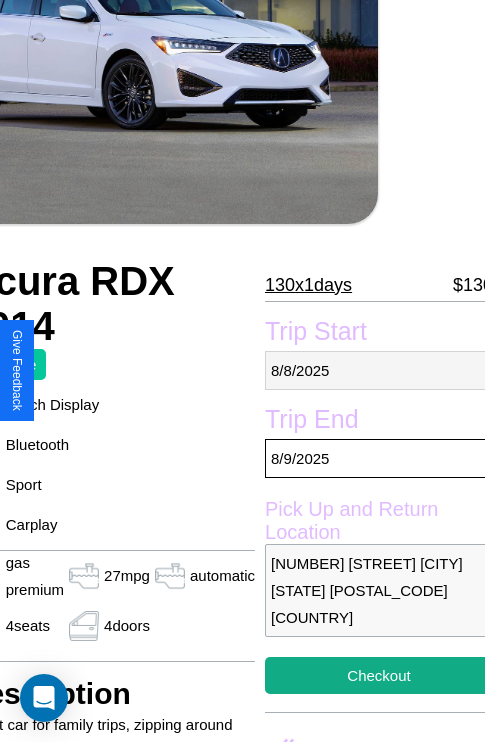 click on "8 / 8 / 2025" at bounding box center (379, 370) 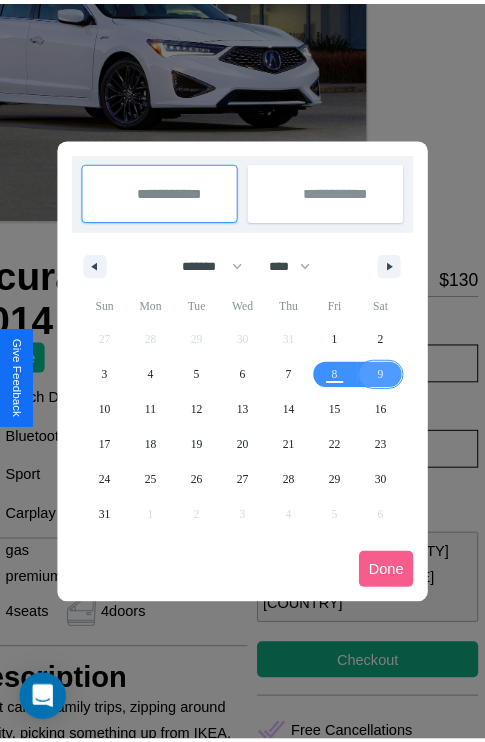 scroll, scrollTop: 0, scrollLeft: 107, axis: horizontal 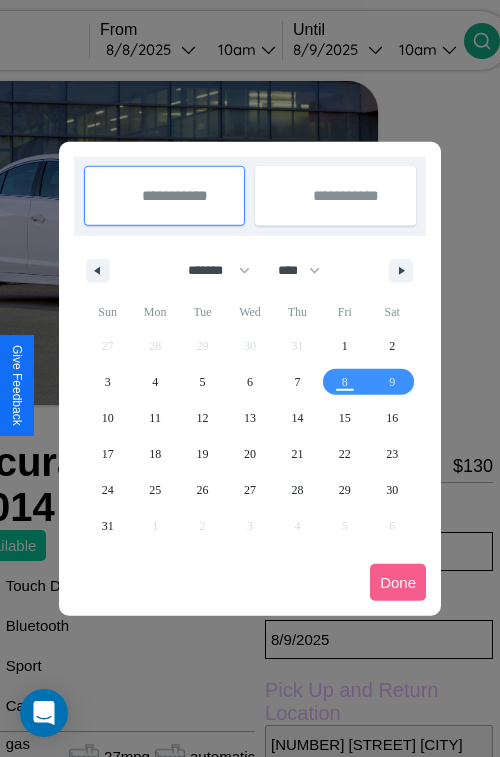 click at bounding box center [250, 378] 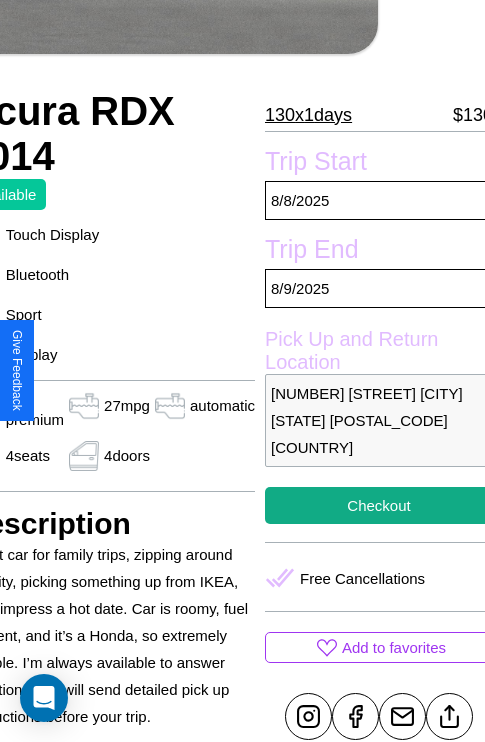 scroll, scrollTop: 486, scrollLeft: 107, axis: both 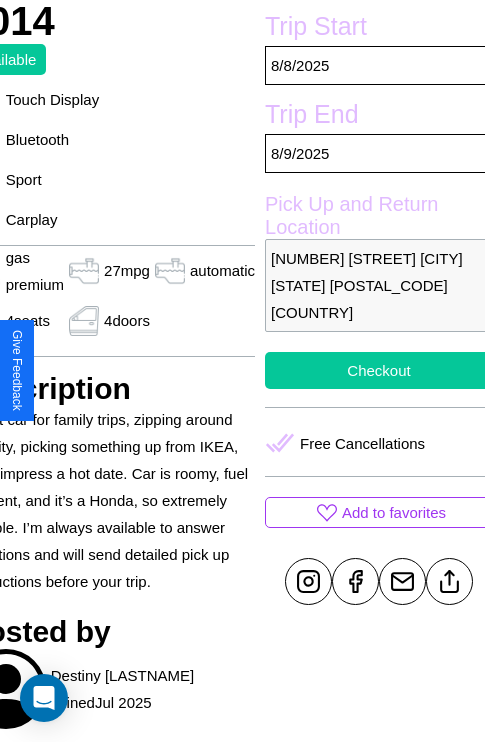 click on "Checkout" at bounding box center [379, 370] 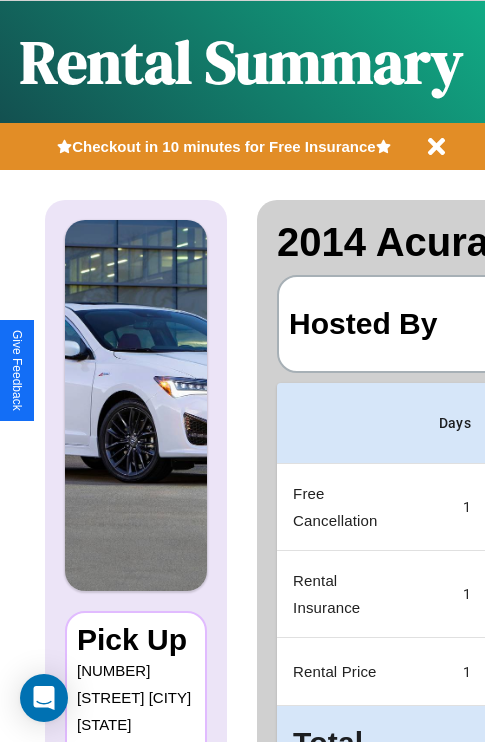 scroll, scrollTop: 0, scrollLeft: 408, axis: horizontal 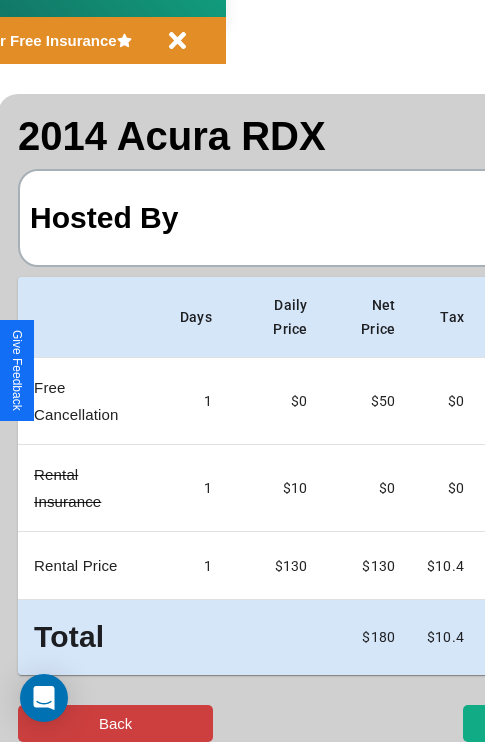 click on "Back" at bounding box center (115, 723) 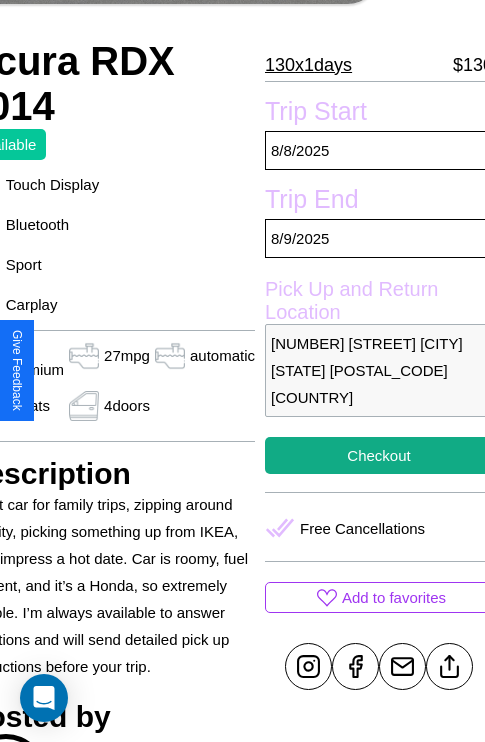 scroll, scrollTop: 486, scrollLeft: 107, axis: both 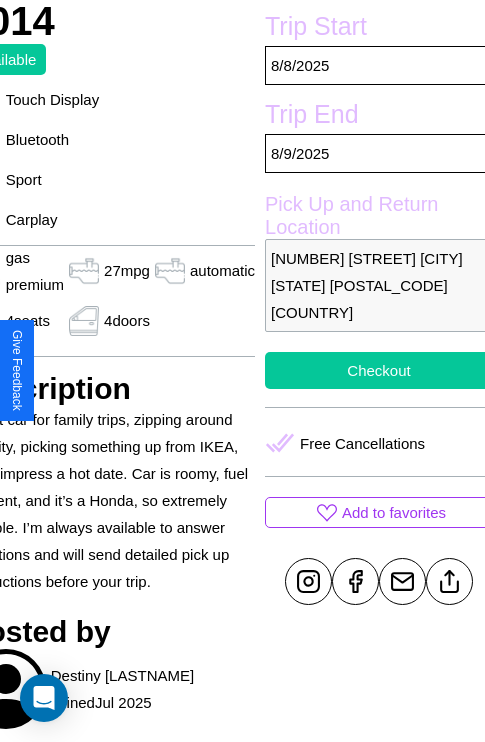 click on "Checkout" at bounding box center [379, 370] 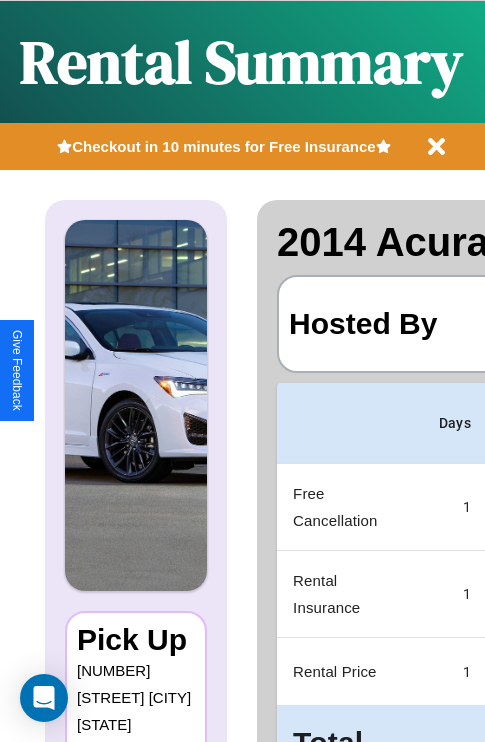 scroll, scrollTop: 0, scrollLeft: 408, axis: horizontal 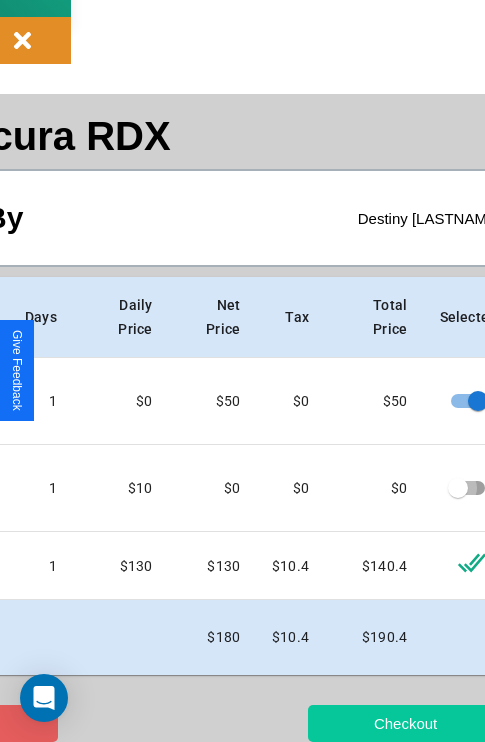 click on "Checkout" at bounding box center (405, 723) 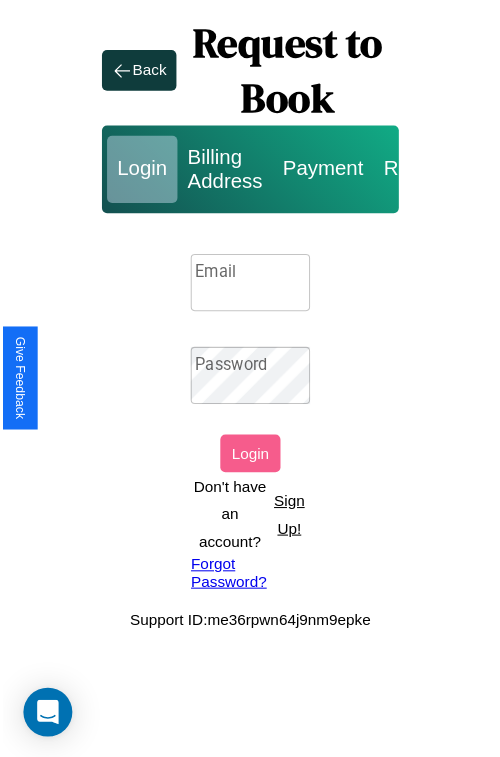 scroll, scrollTop: 0, scrollLeft: 0, axis: both 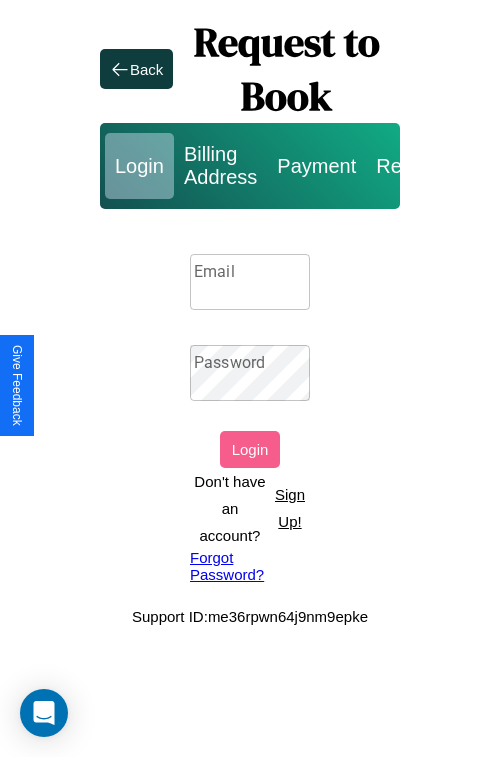 click on "Sign Up!" at bounding box center [290, 508] 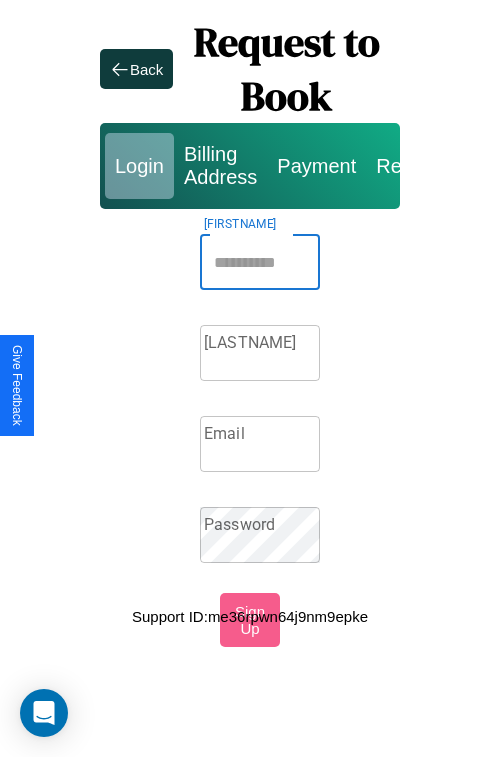 click on "Firstname" at bounding box center [260, 262] 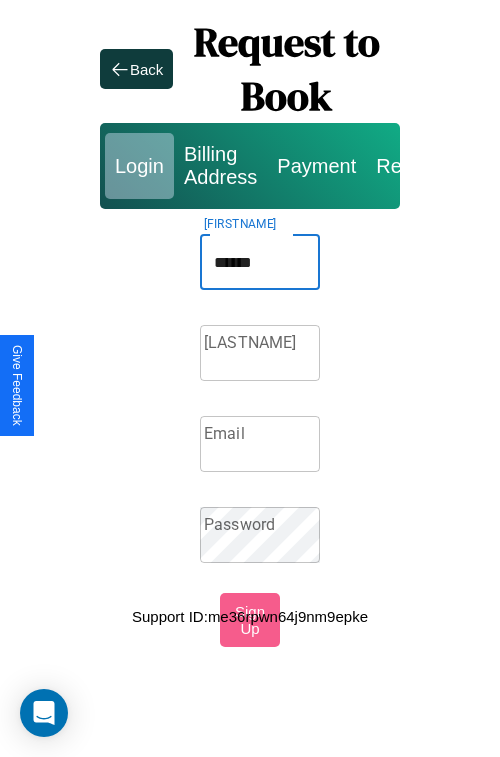 type on "******" 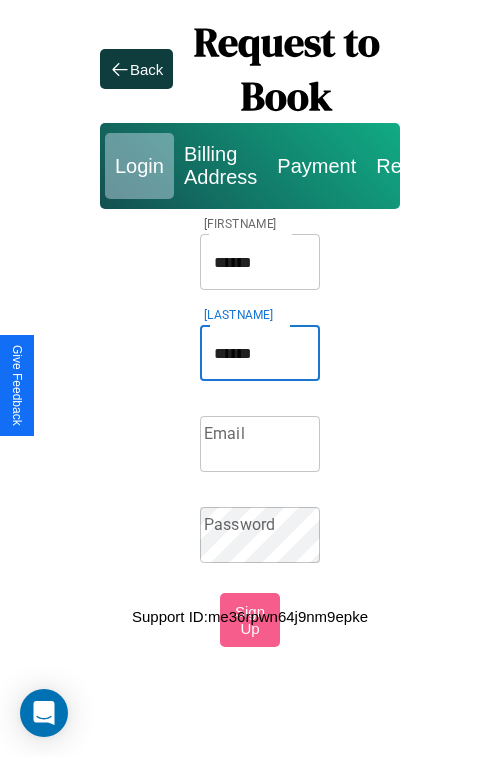 type on "******" 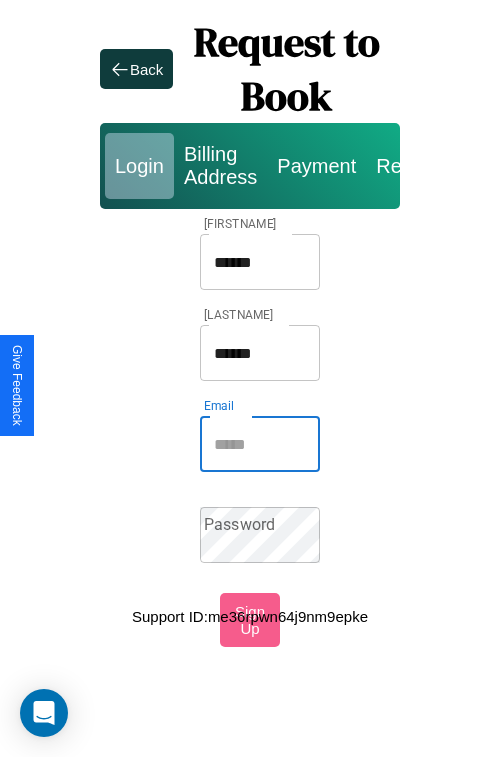 click on "Email" at bounding box center (260, 444) 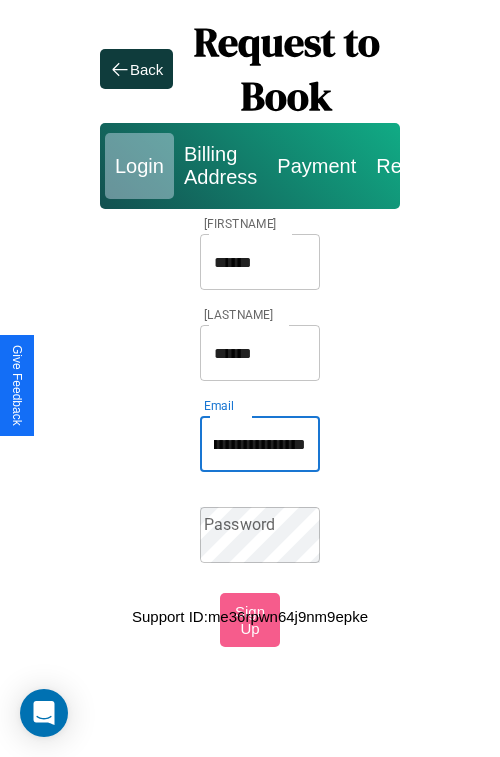 scroll, scrollTop: 0, scrollLeft: 89, axis: horizontal 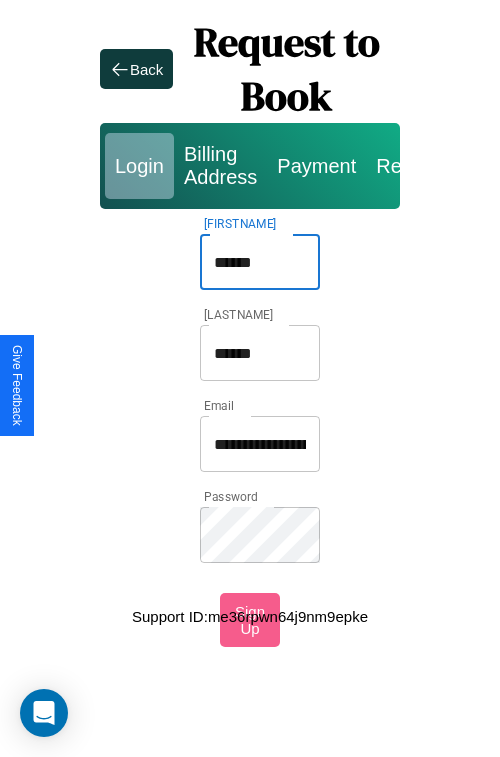click on "******" at bounding box center (260, 262) 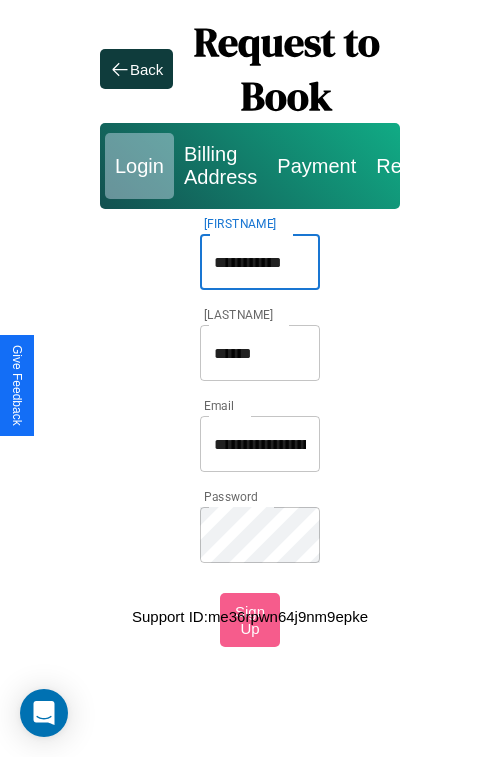 type on "**********" 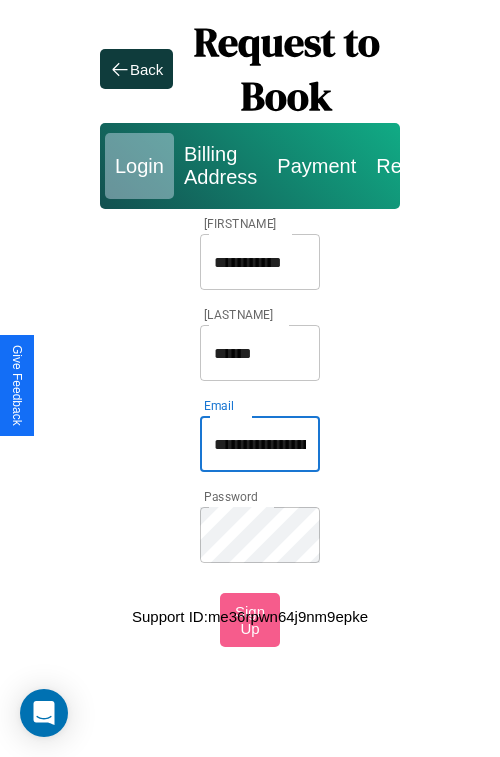 type on "**********" 